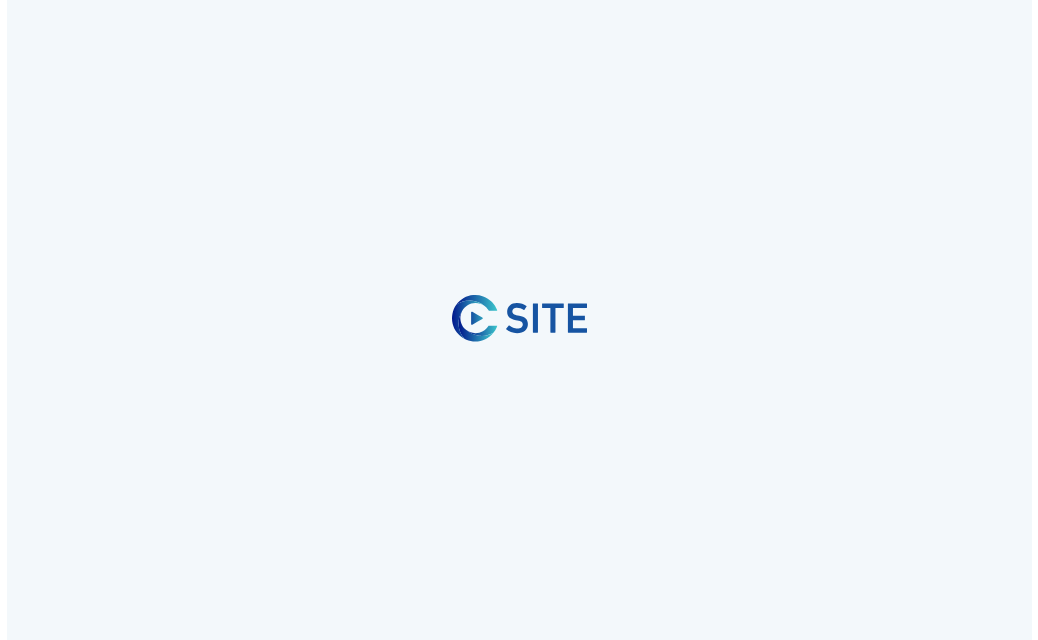 scroll, scrollTop: 0, scrollLeft: 0, axis: both 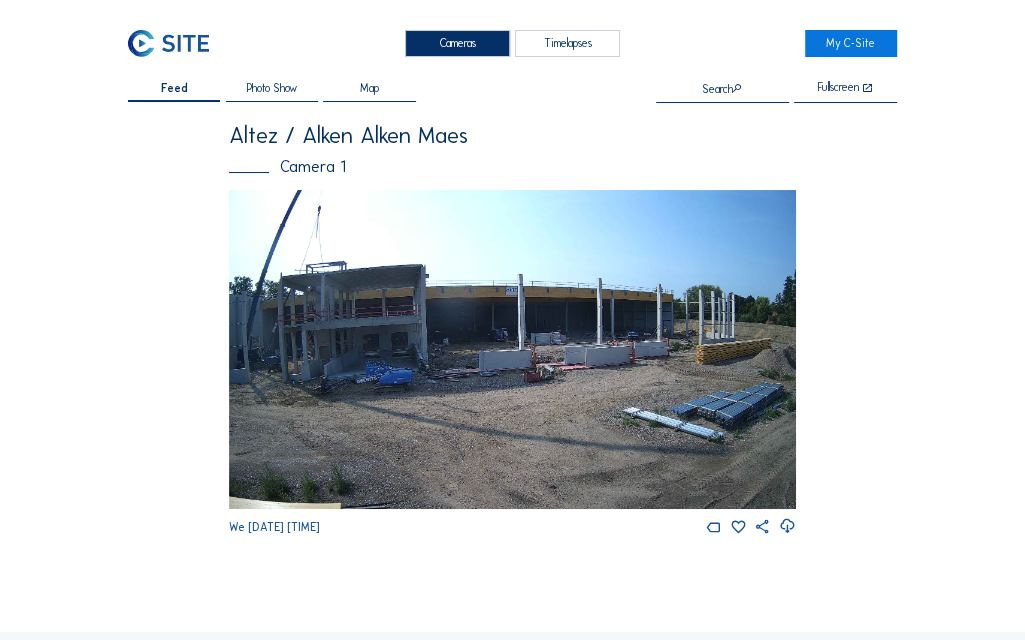 click at bounding box center [512, 349] 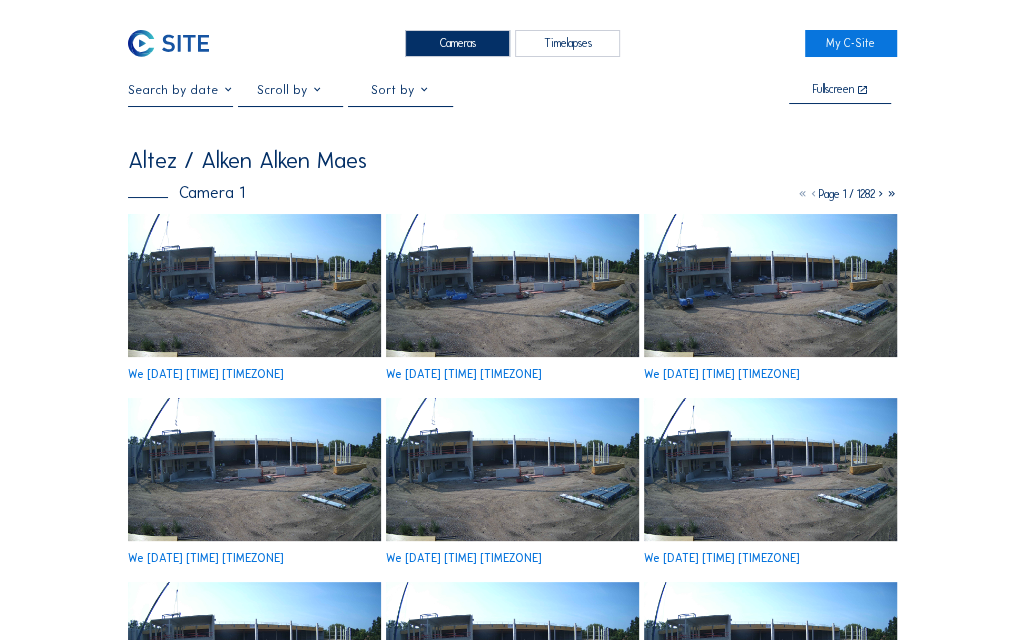 click at bounding box center (254, 285) 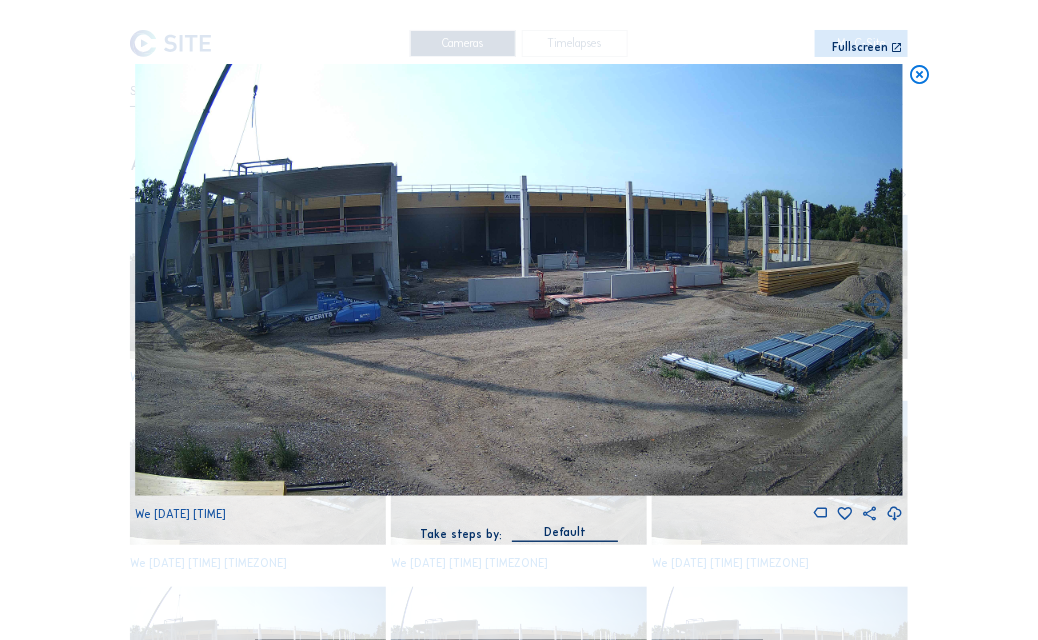 click on "Scroll to travel through time | Press 'Alt' Button + Scroll to Zoom | Click and Drag to Navigate  Fullscreen We [DATE] [TIME]  Take steps by:   Default" at bounding box center (519, 320) 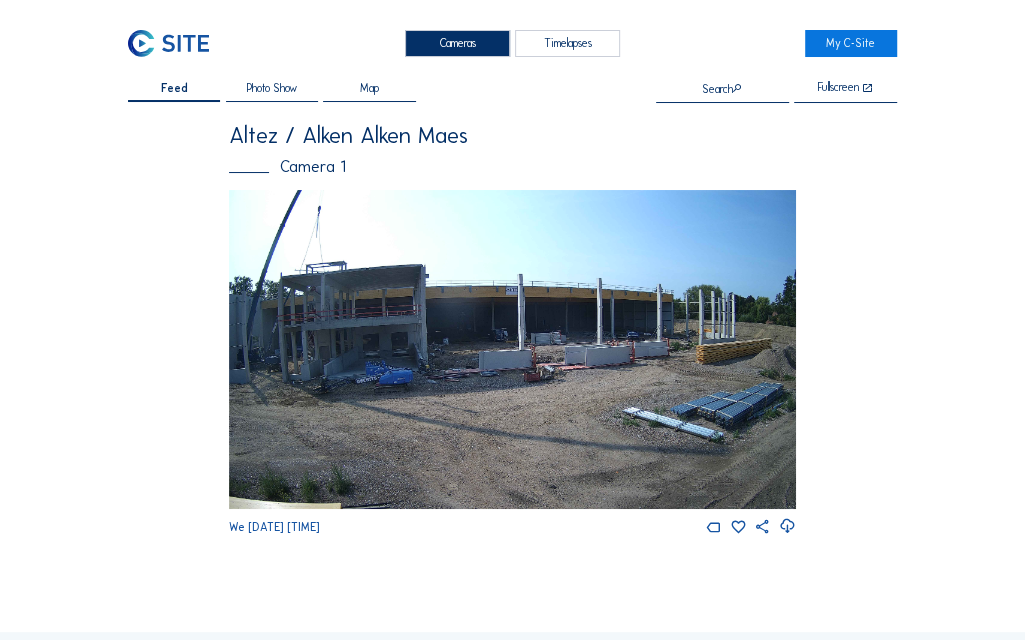 click at bounding box center (512, 349) 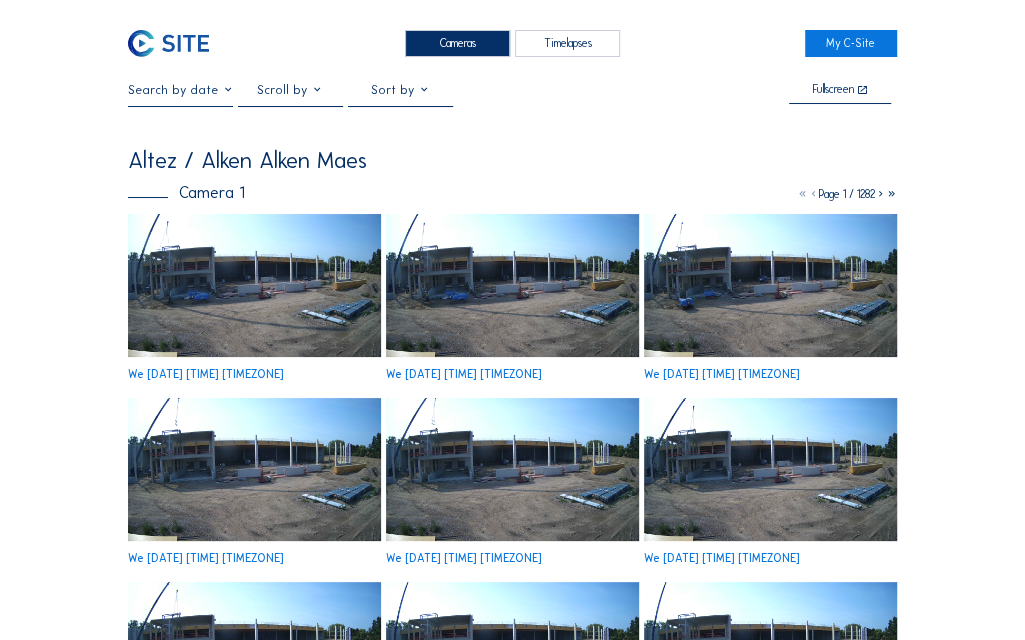 click at bounding box center (770, 285) 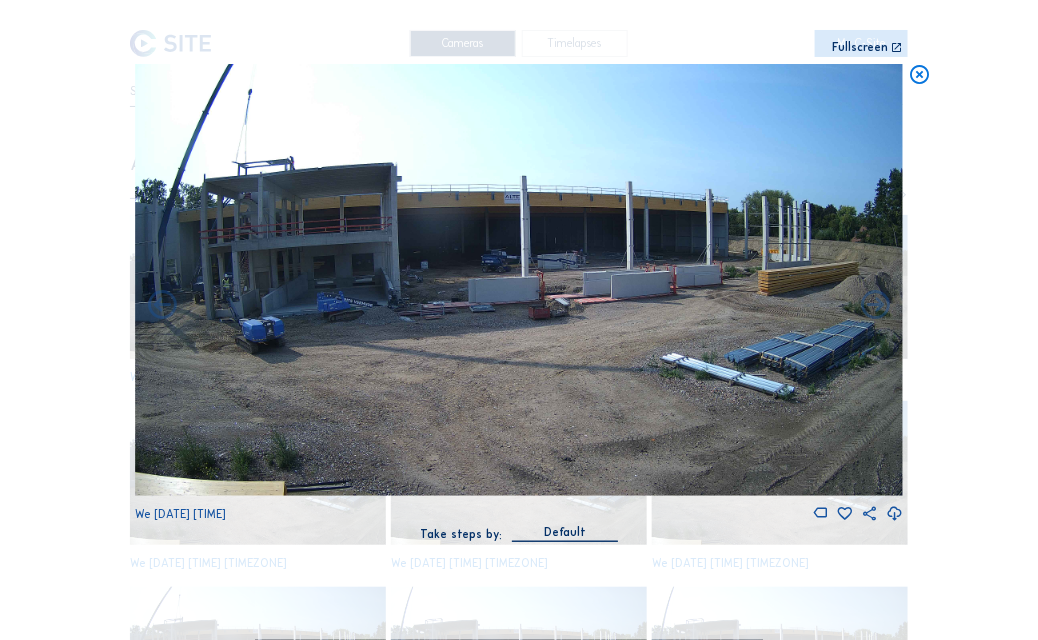 click on "Scroll to travel through time | Press 'Alt' Button + Scroll to Zoom | Click and Drag to Navigate  Fullscreen We [DATE] [TIME]  Take steps by:   Default" at bounding box center (519, 320) 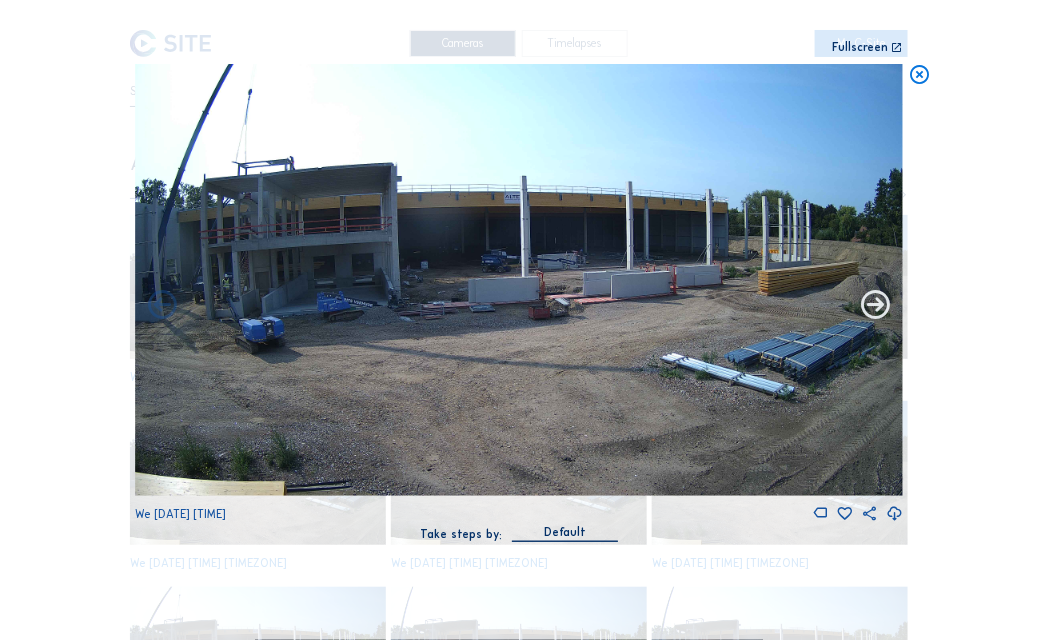 click at bounding box center [876, 305] 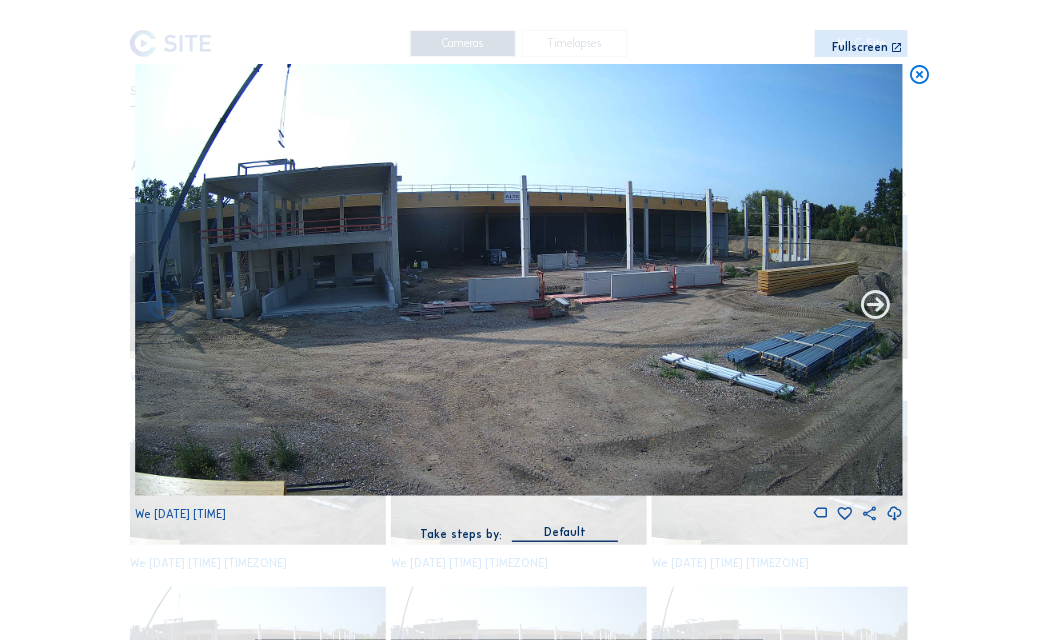 click at bounding box center (876, 305) 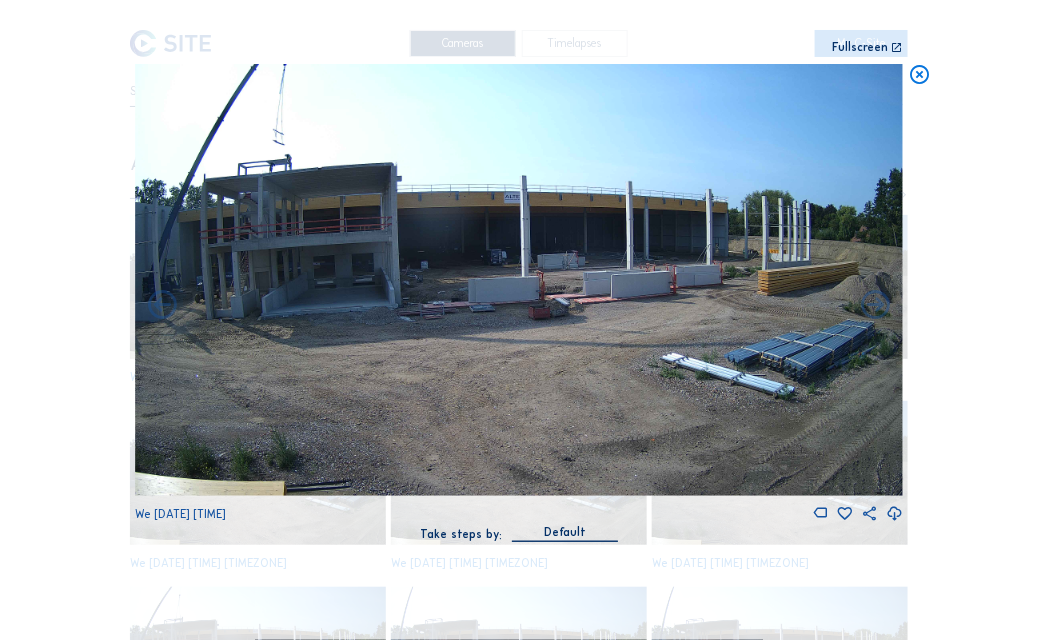 click at bounding box center [876, 305] 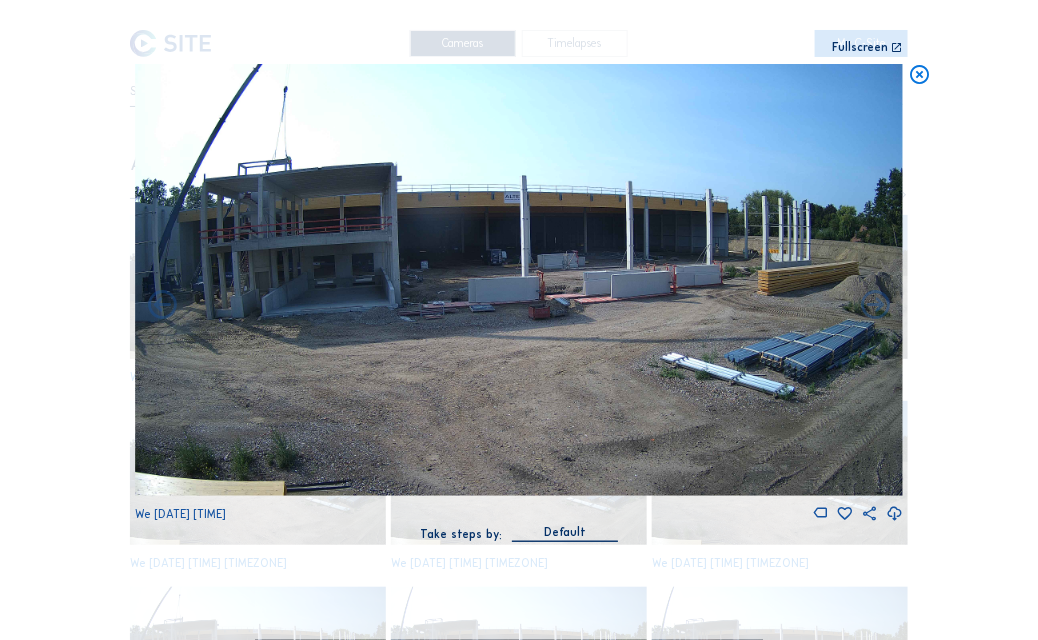 click at bounding box center [876, 305] 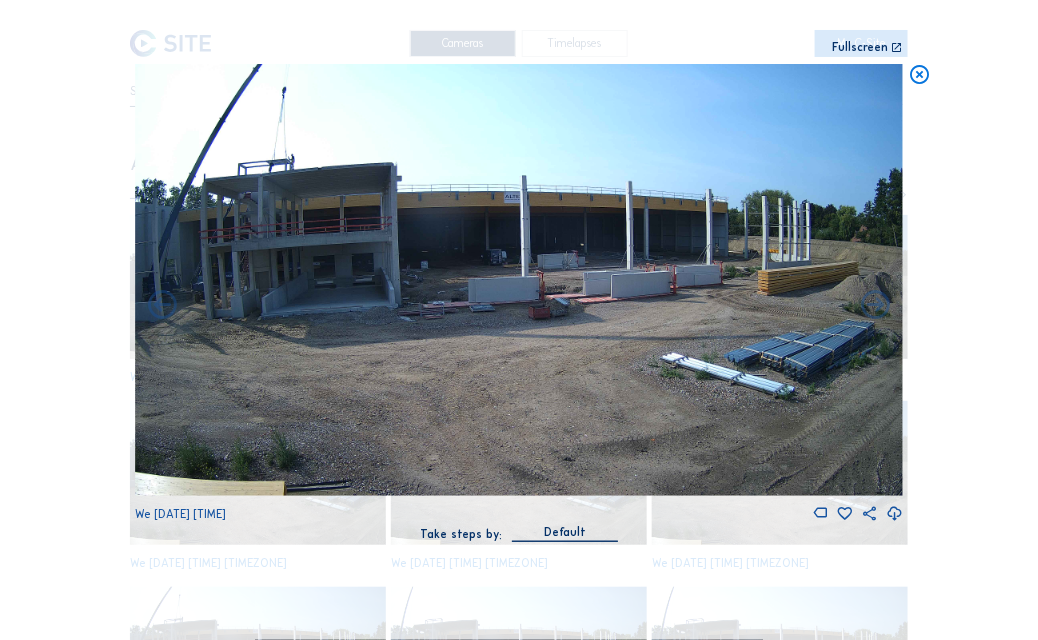 click at bounding box center (876, 305) 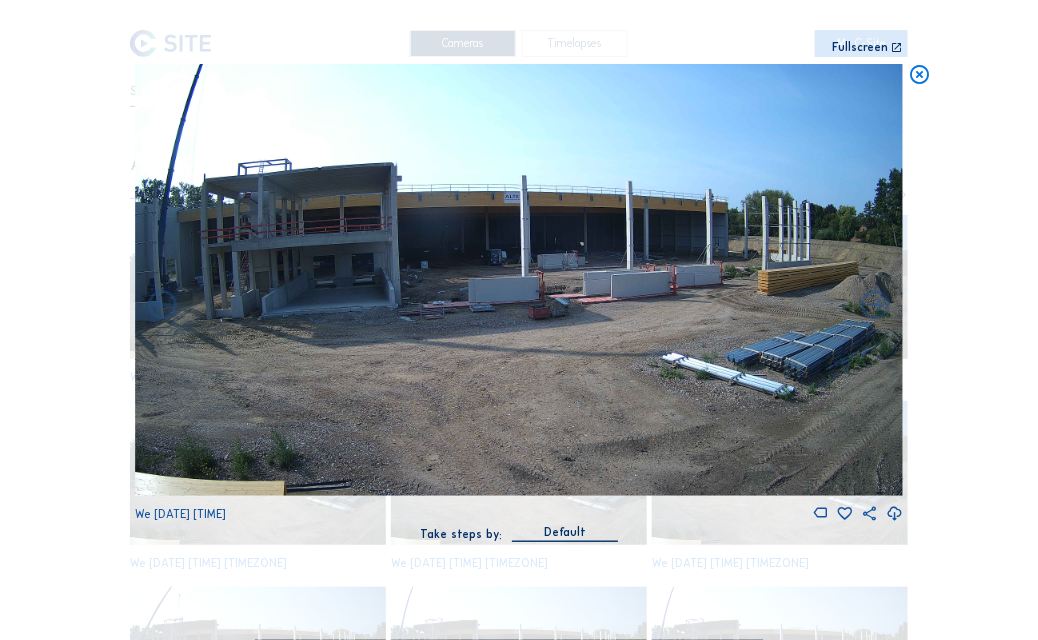click at bounding box center [876, 305] 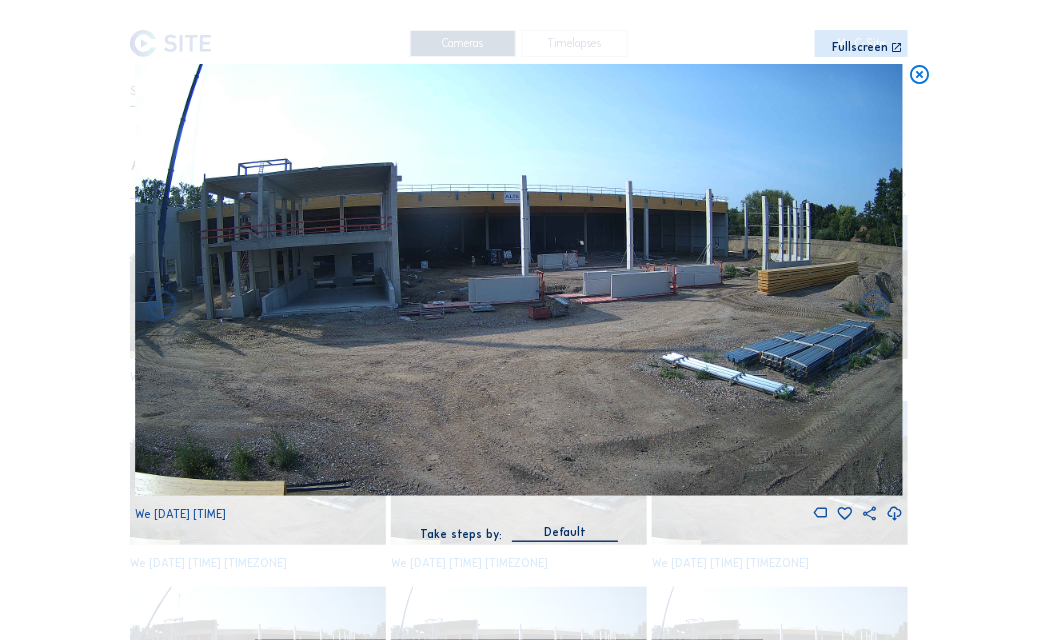 click at bounding box center [876, 305] 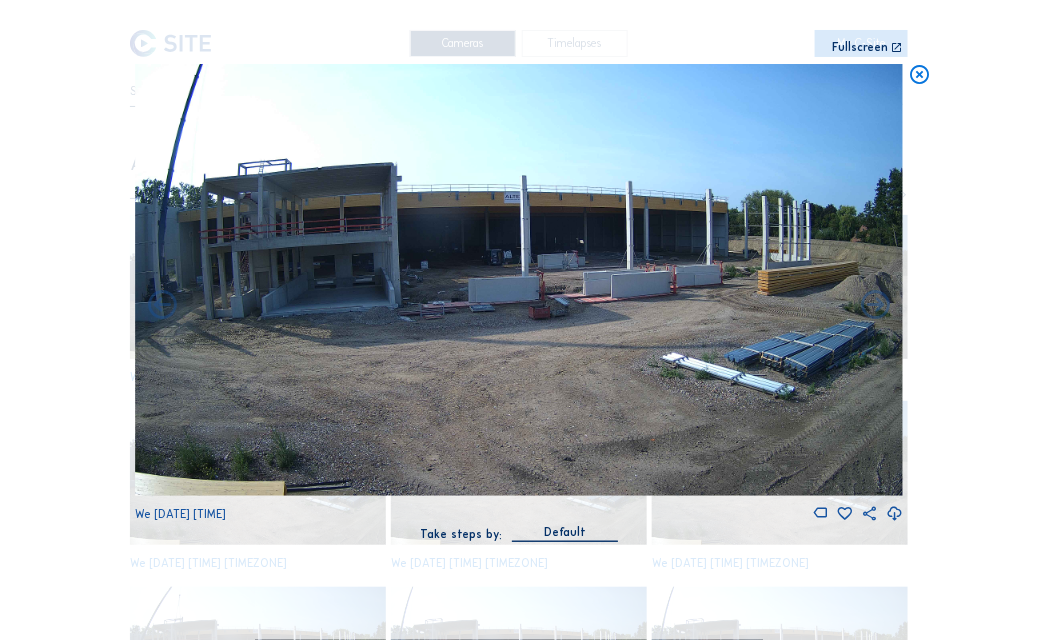 click at bounding box center [876, 305] 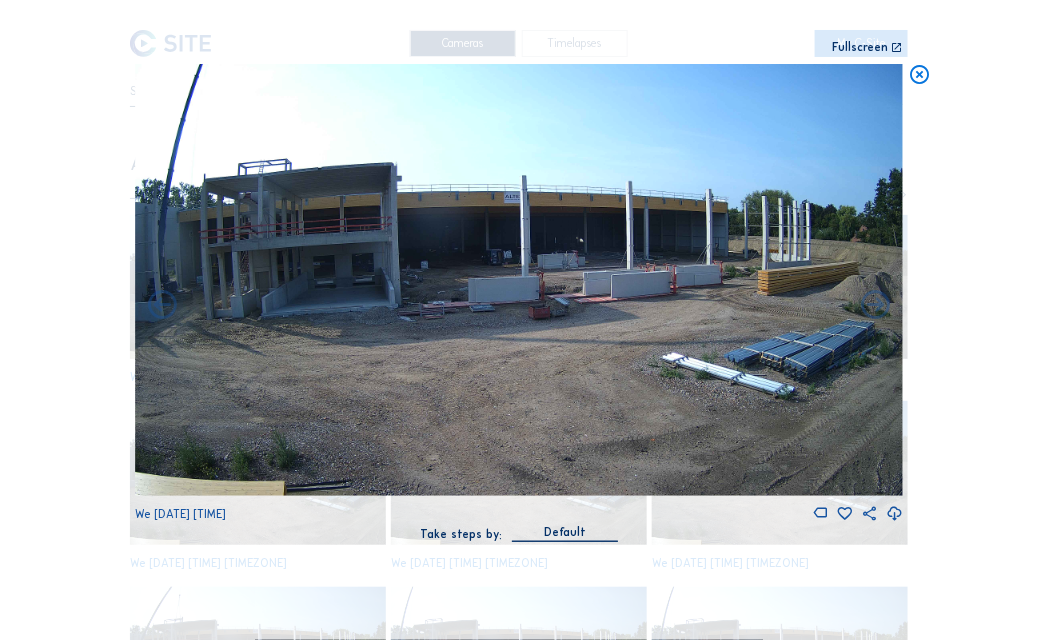 click at bounding box center (876, 305) 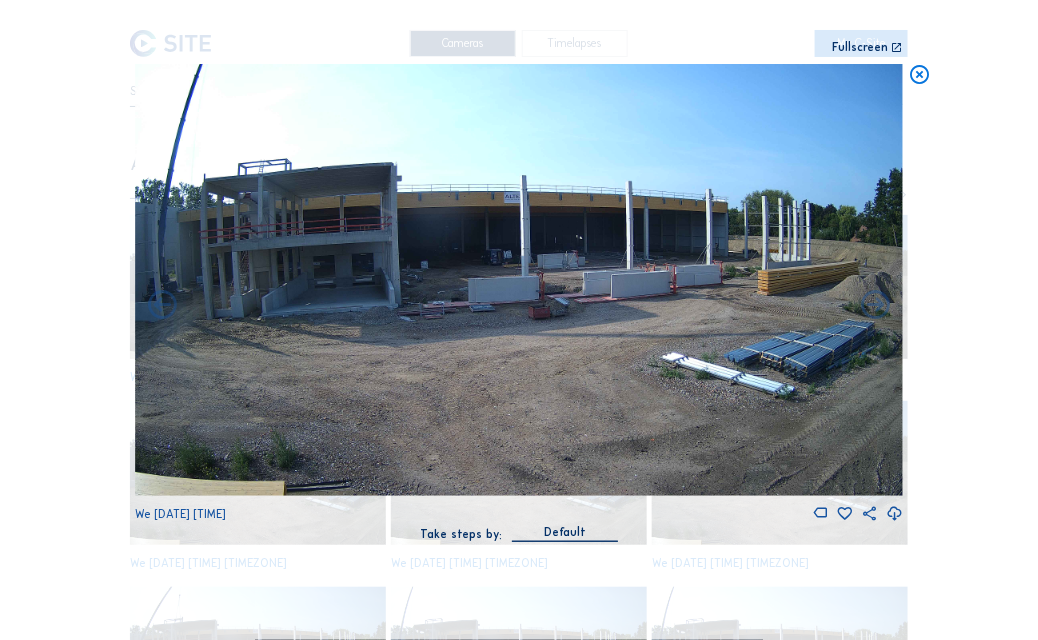 click at bounding box center (876, 305) 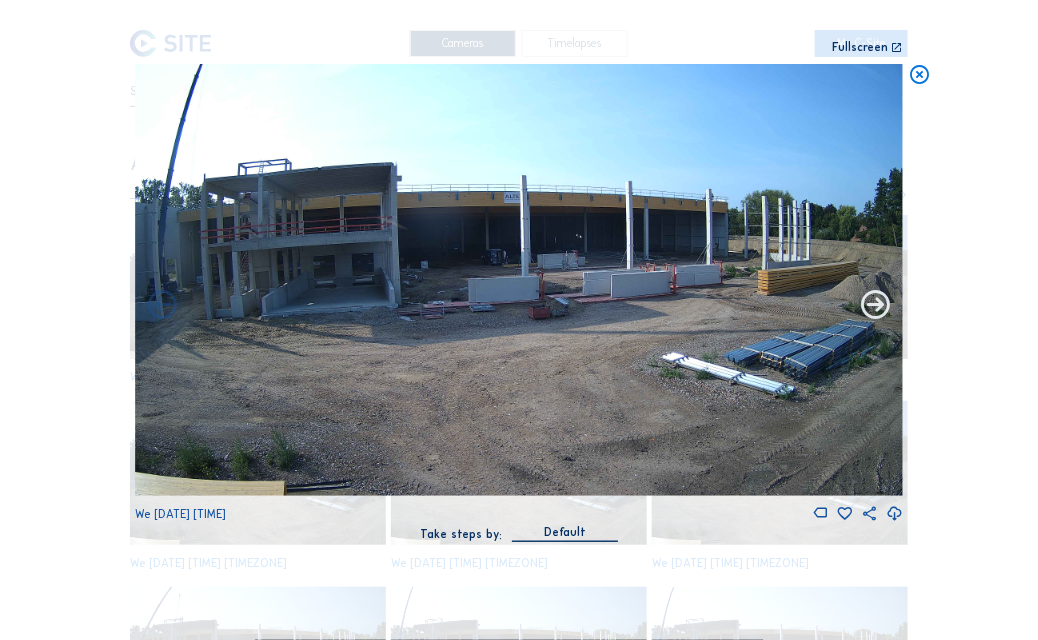 click at bounding box center (876, 305) 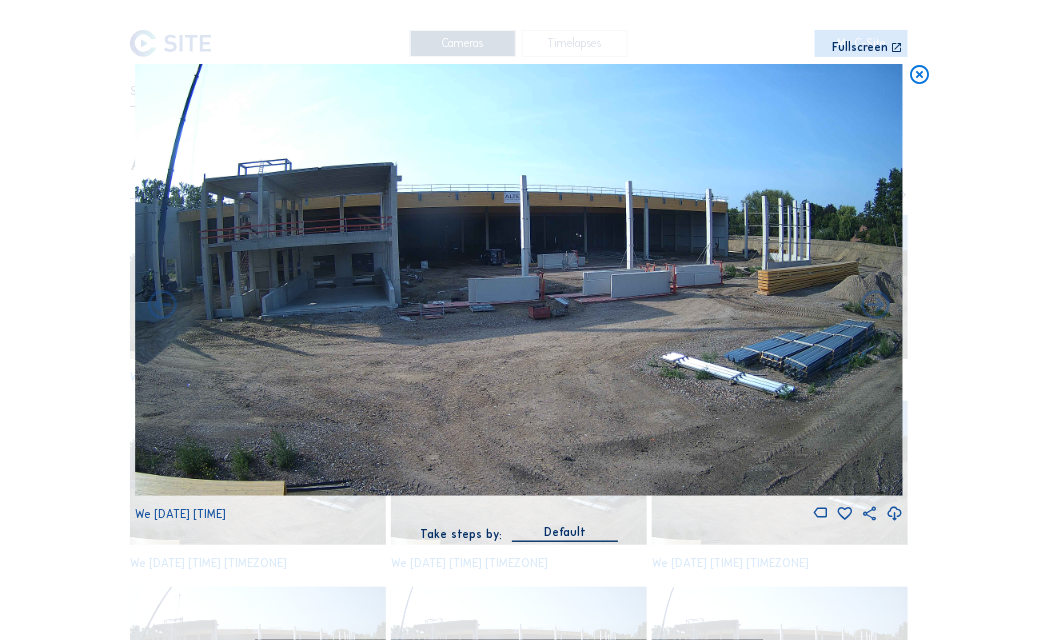 click at bounding box center [876, 305] 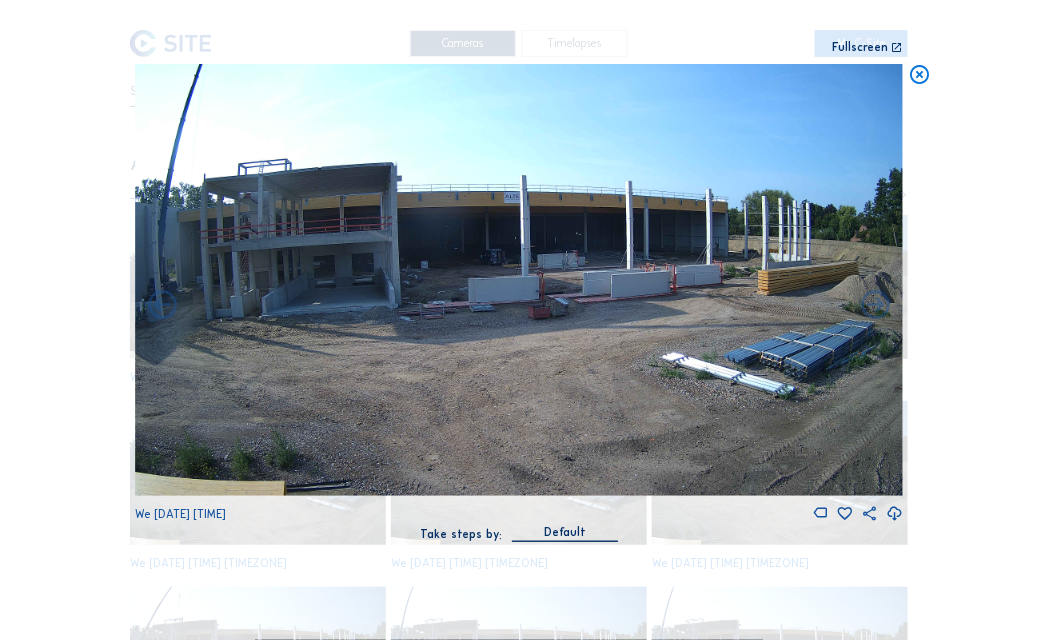 click at bounding box center [876, 305] 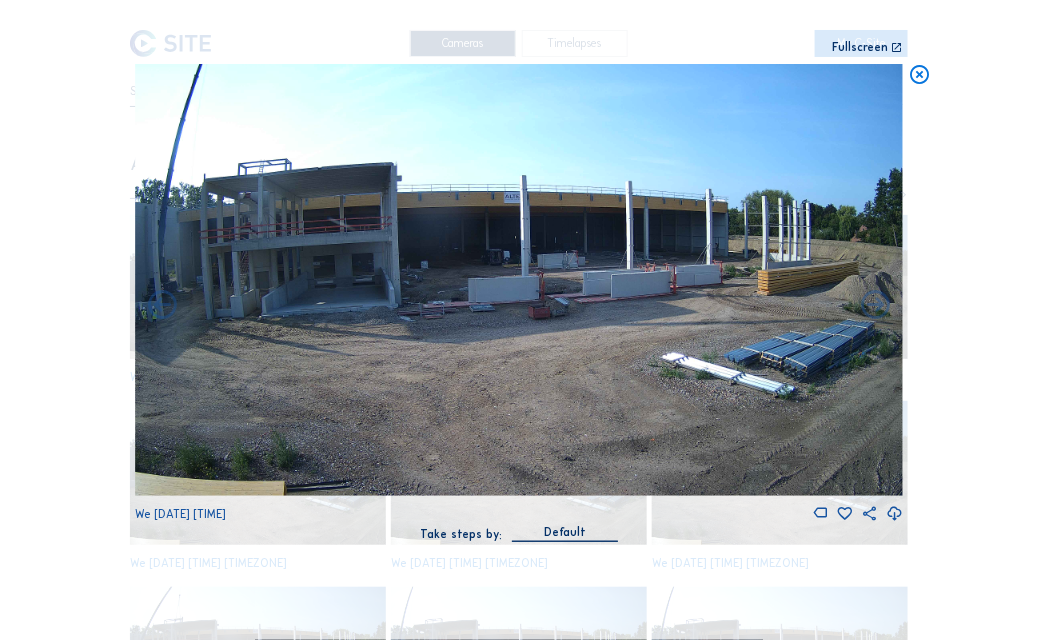 click at bounding box center (876, 305) 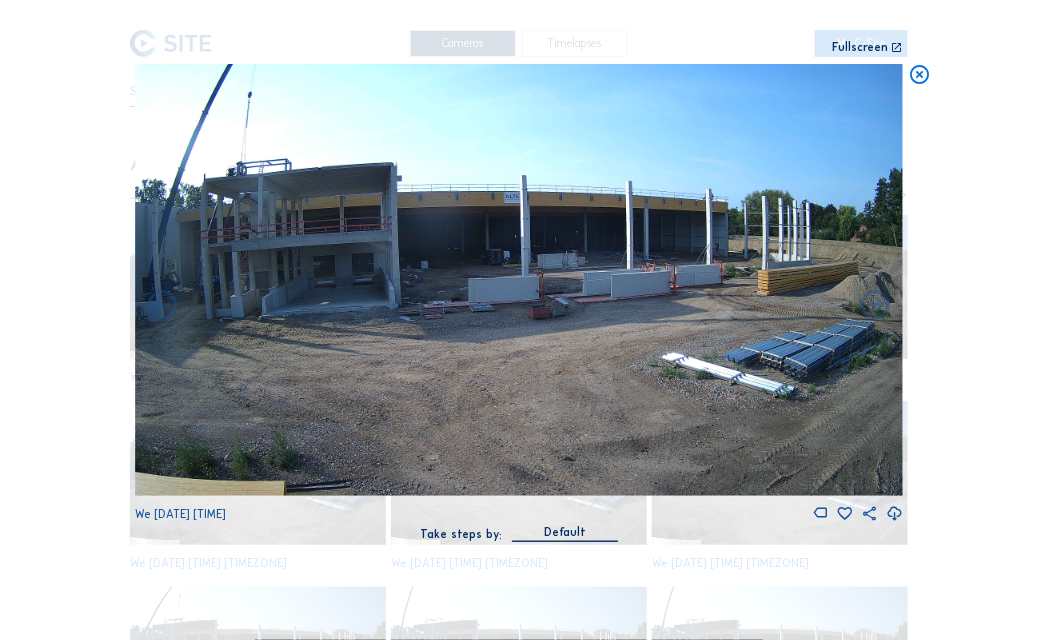 click at bounding box center [876, 305] 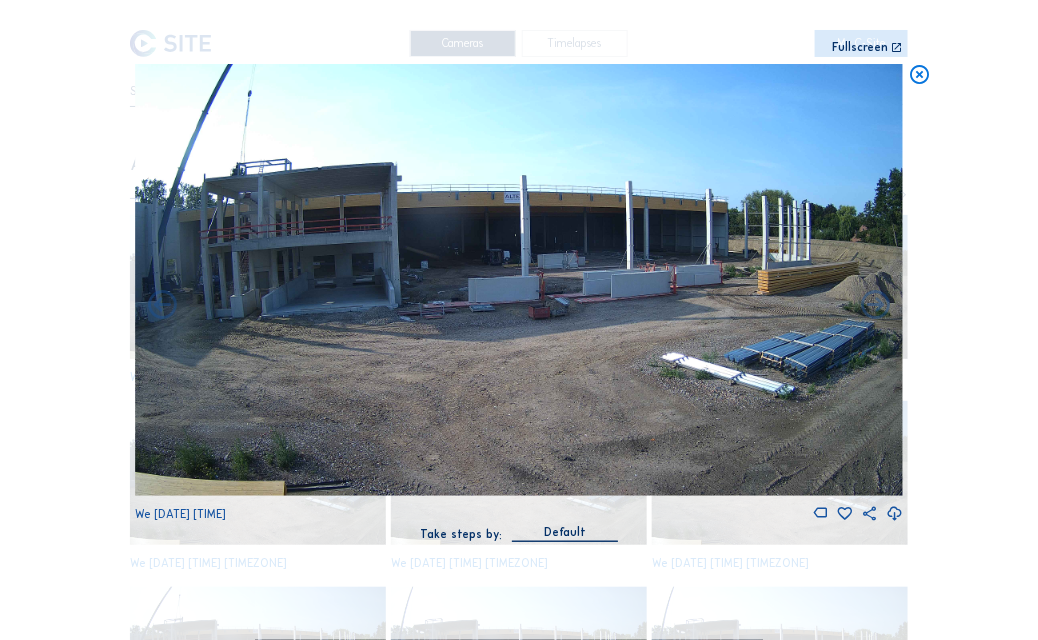 click at bounding box center (876, 305) 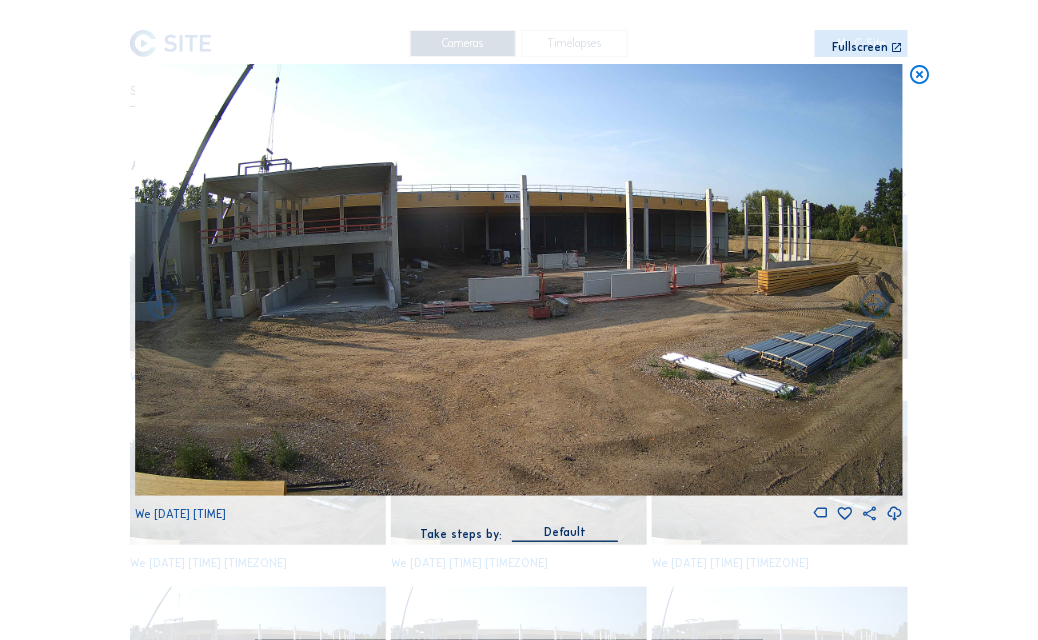 click at bounding box center [876, 305] 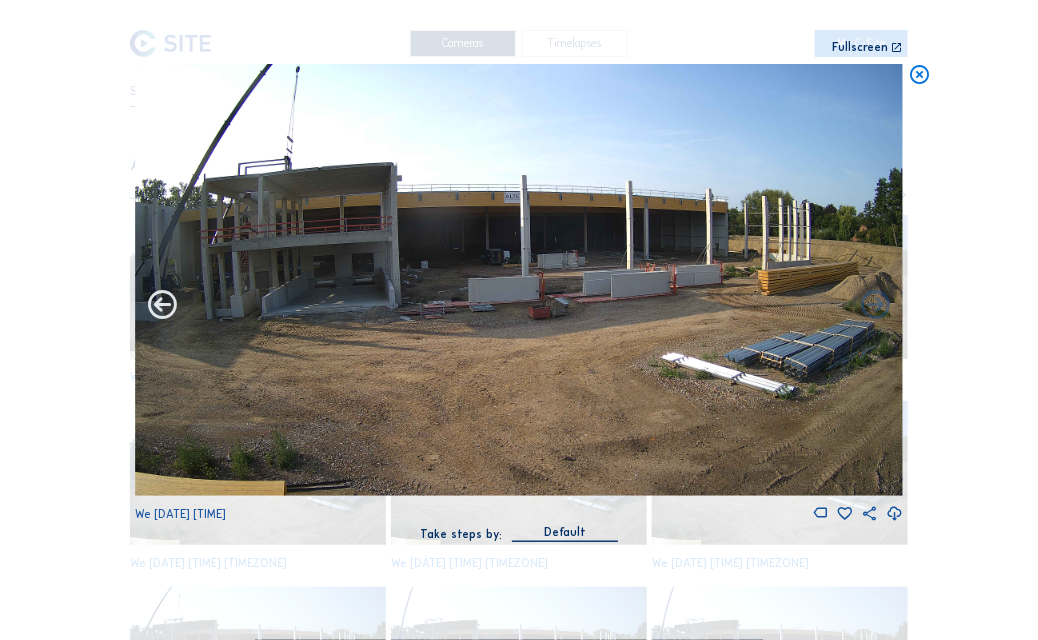 click at bounding box center (163, 305) 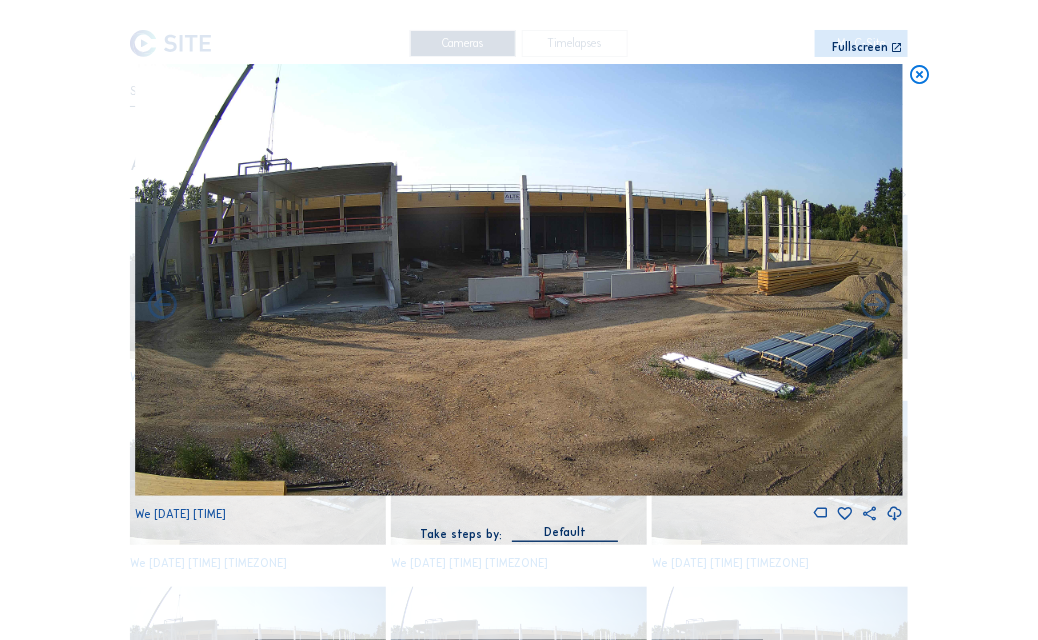 click at bounding box center [163, 305] 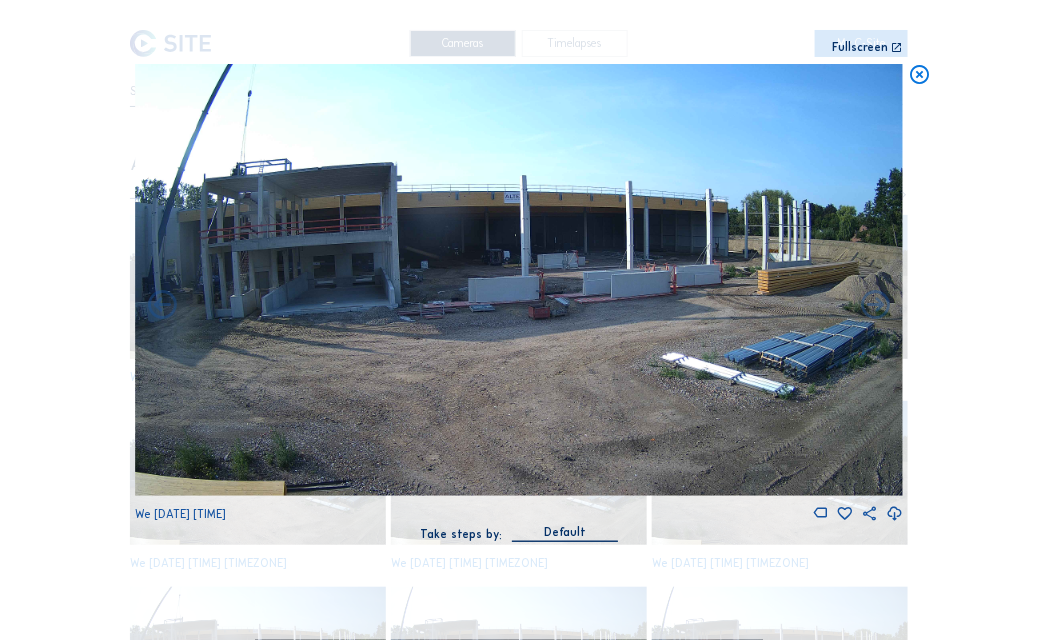 click at bounding box center (163, 305) 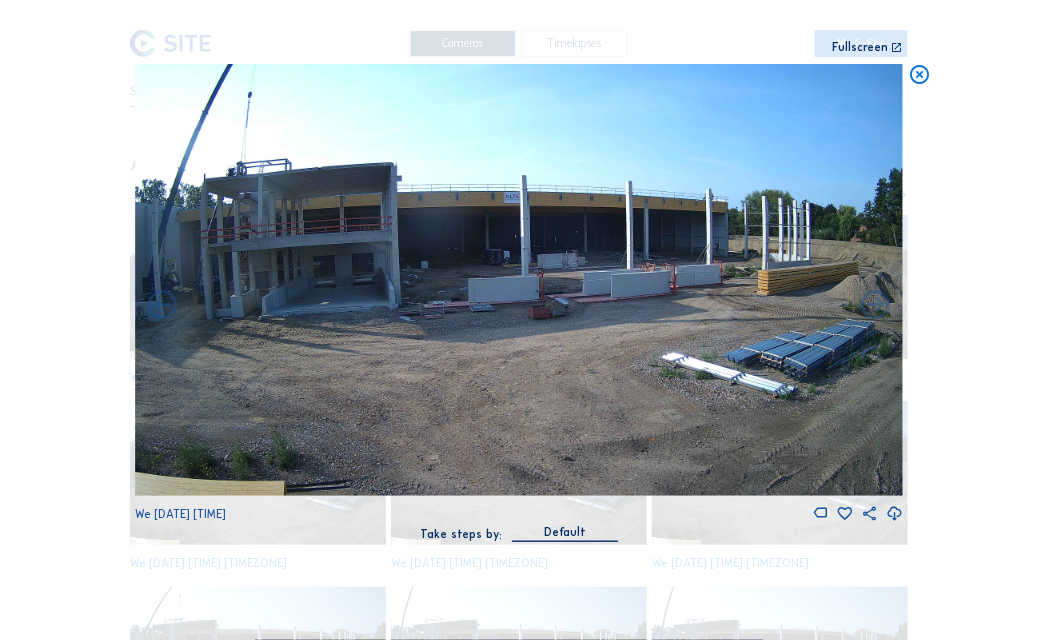 click at bounding box center [163, 305] 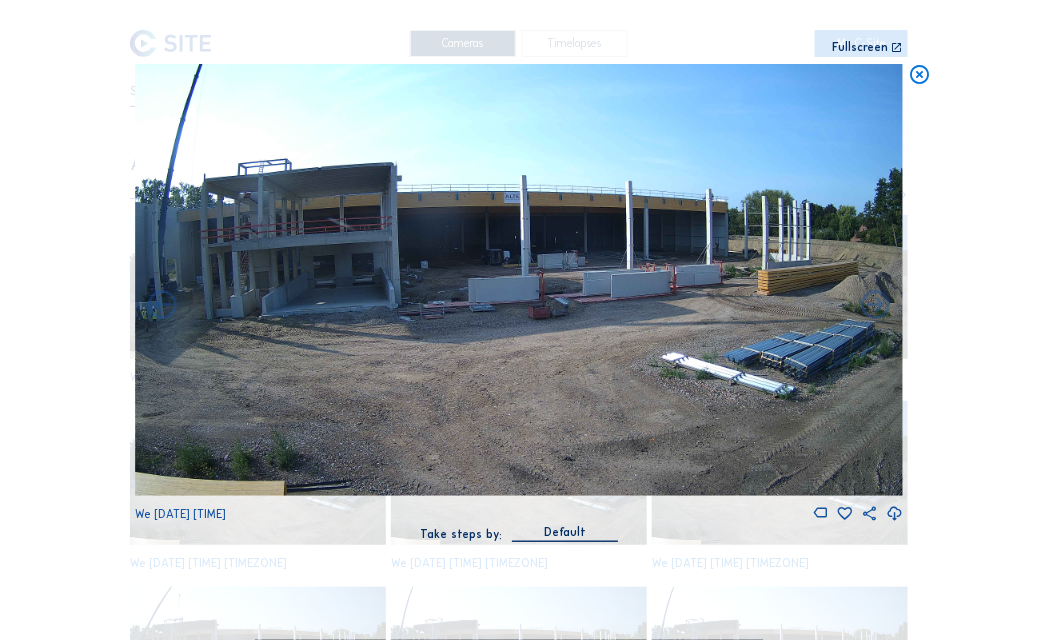 click at bounding box center (163, 305) 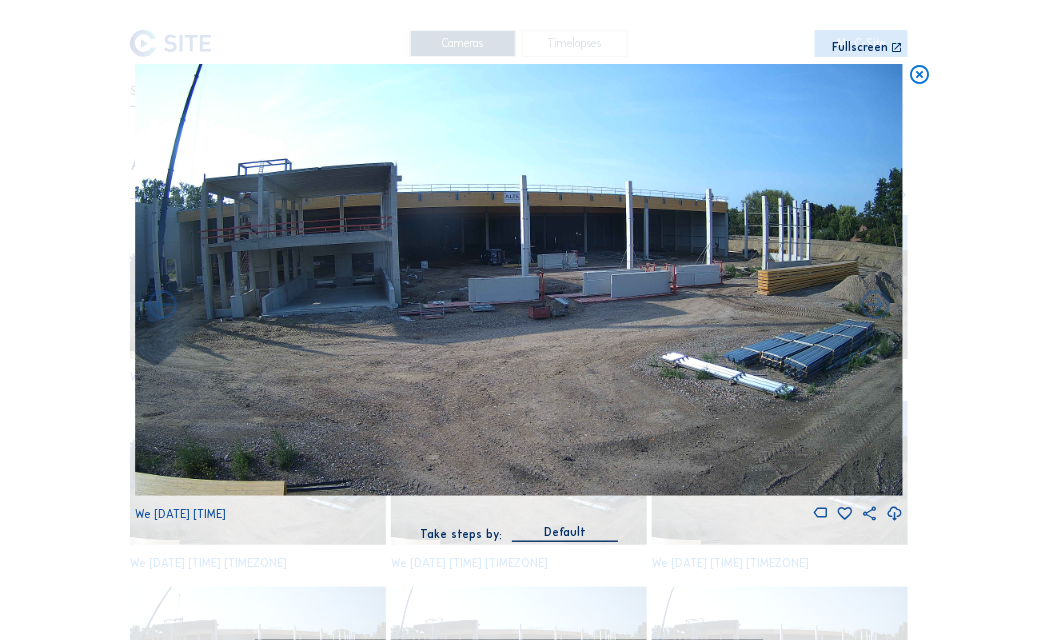 click at bounding box center (163, 305) 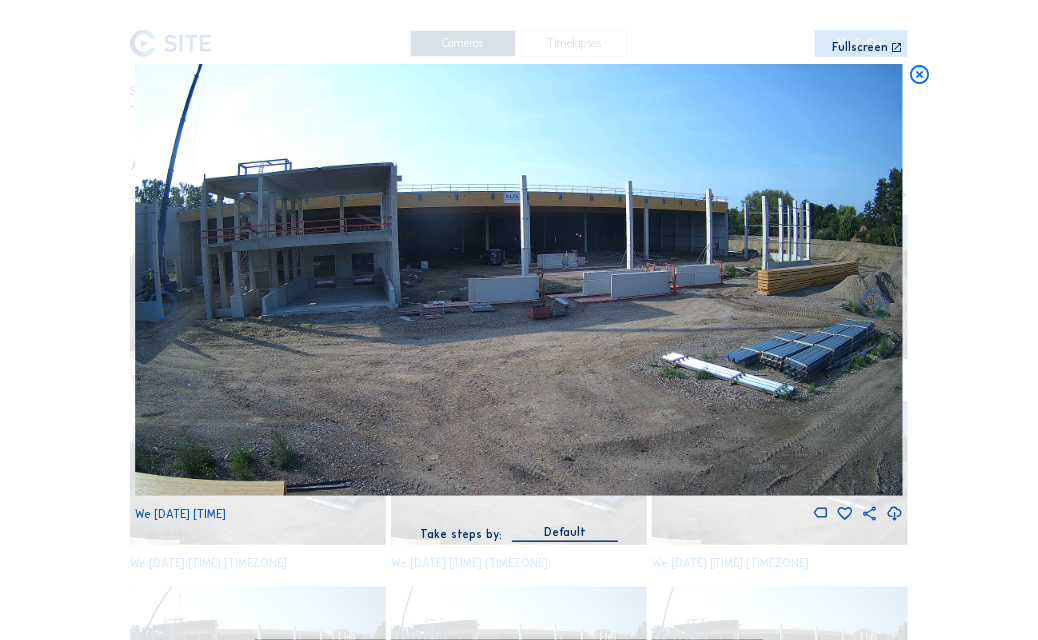 click at bounding box center [163, 305] 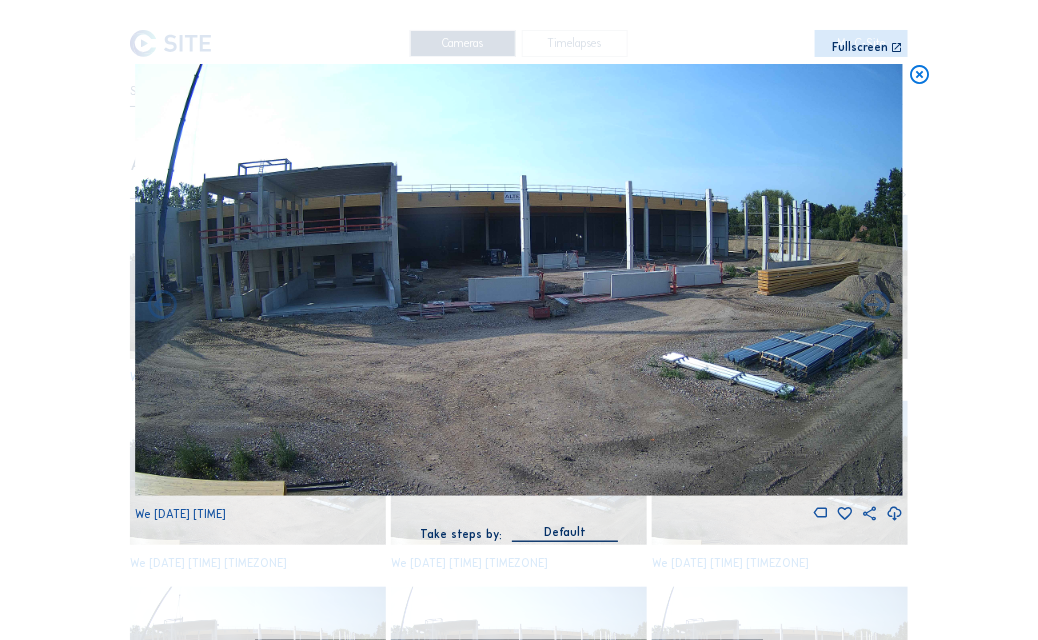 click at bounding box center [163, 305] 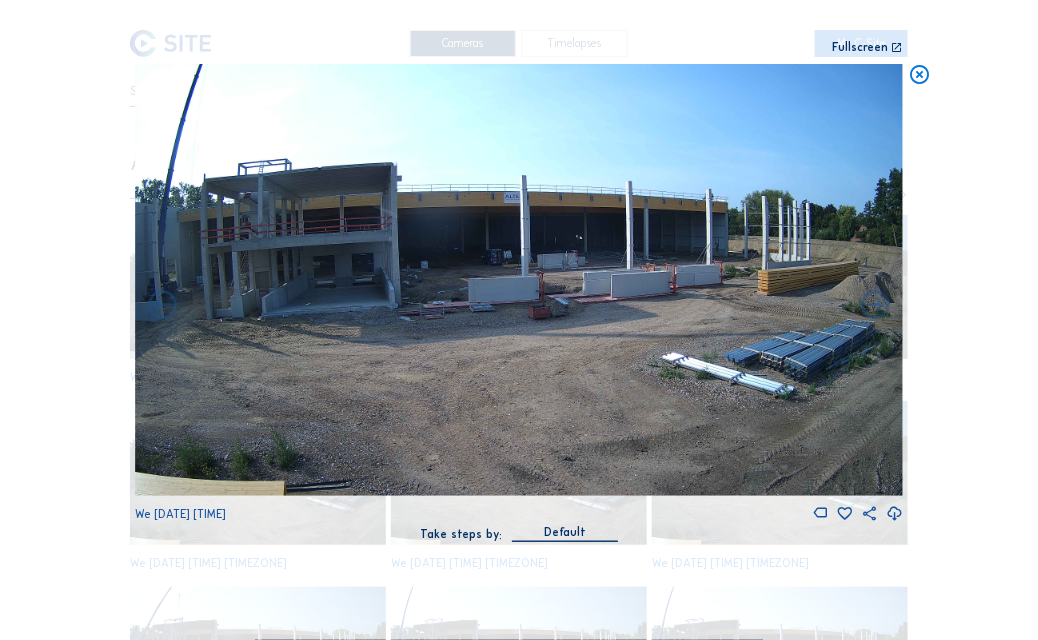 click at bounding box center [163, 305] 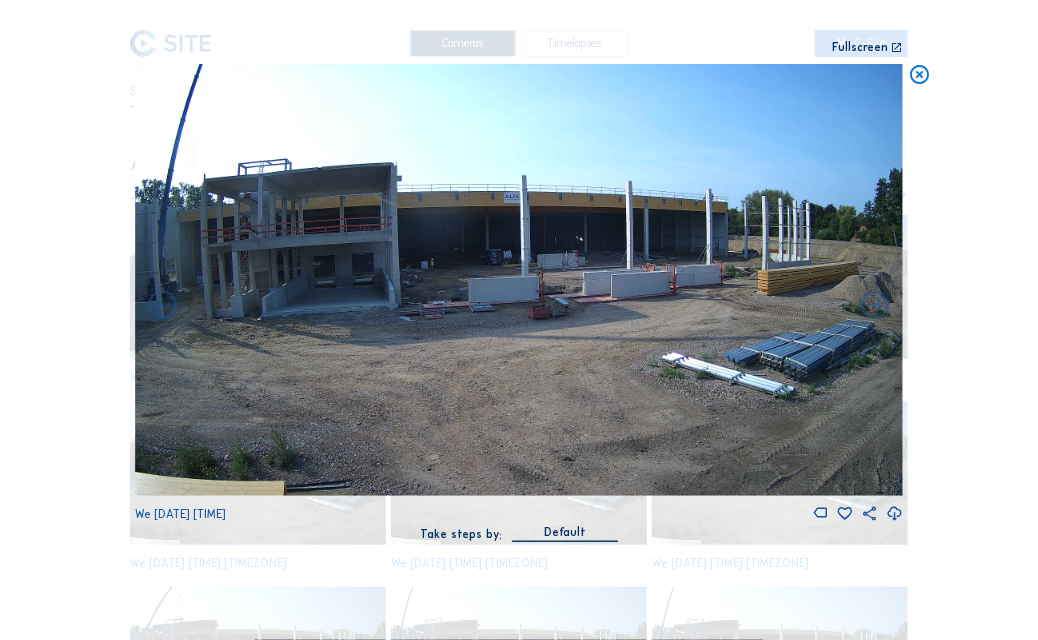 click at bounding box center [163, 305] 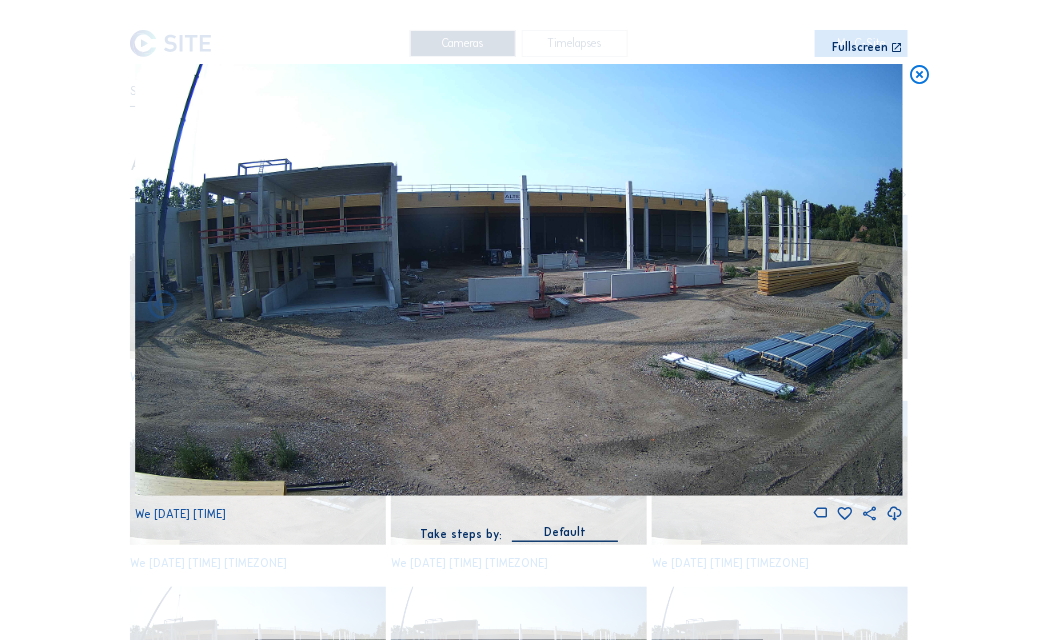 click at bounding box center (163, 305) 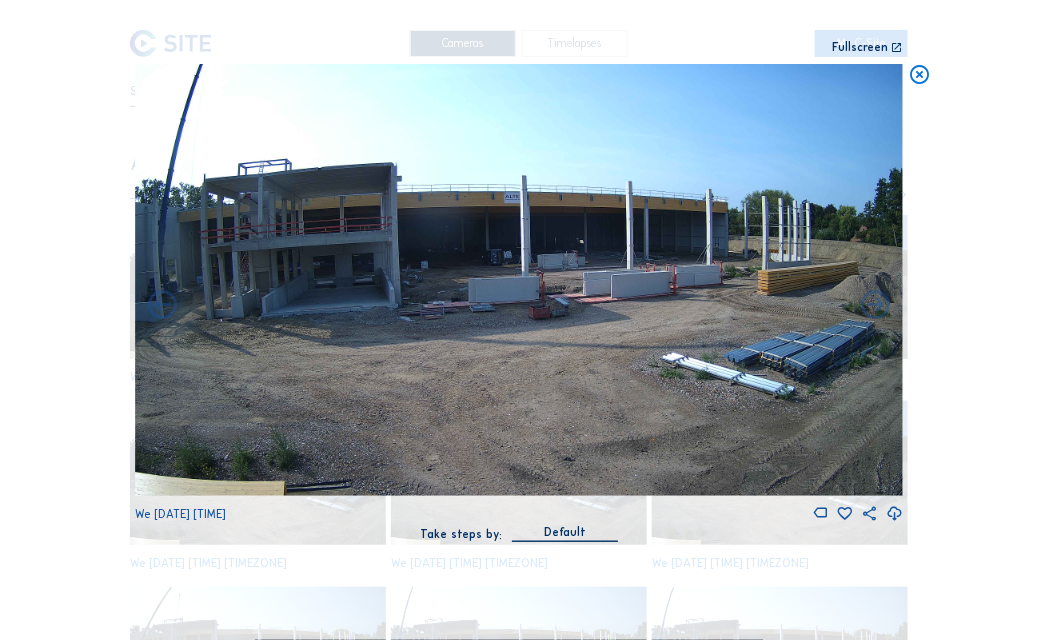click at bounding box center (163, 305) 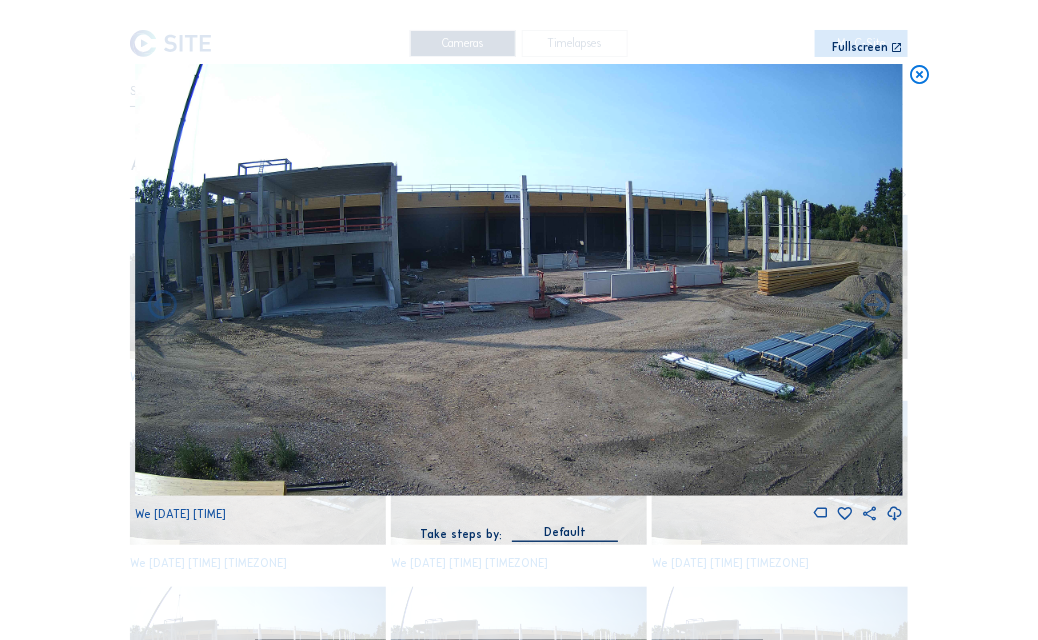 click at bounding box center [163, 305] 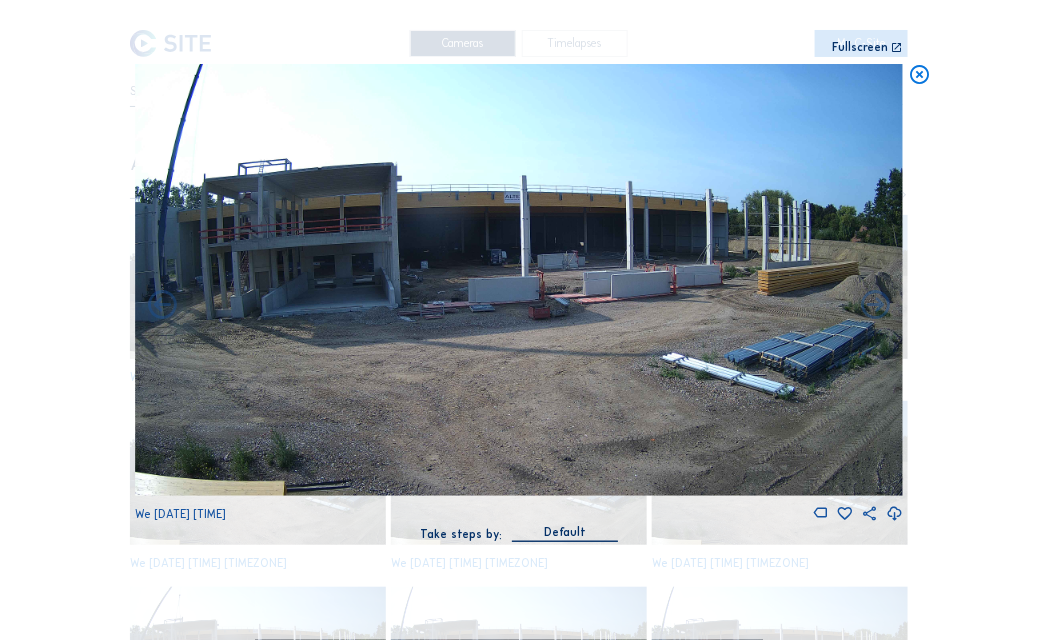 click at bounding box center [163, 305] 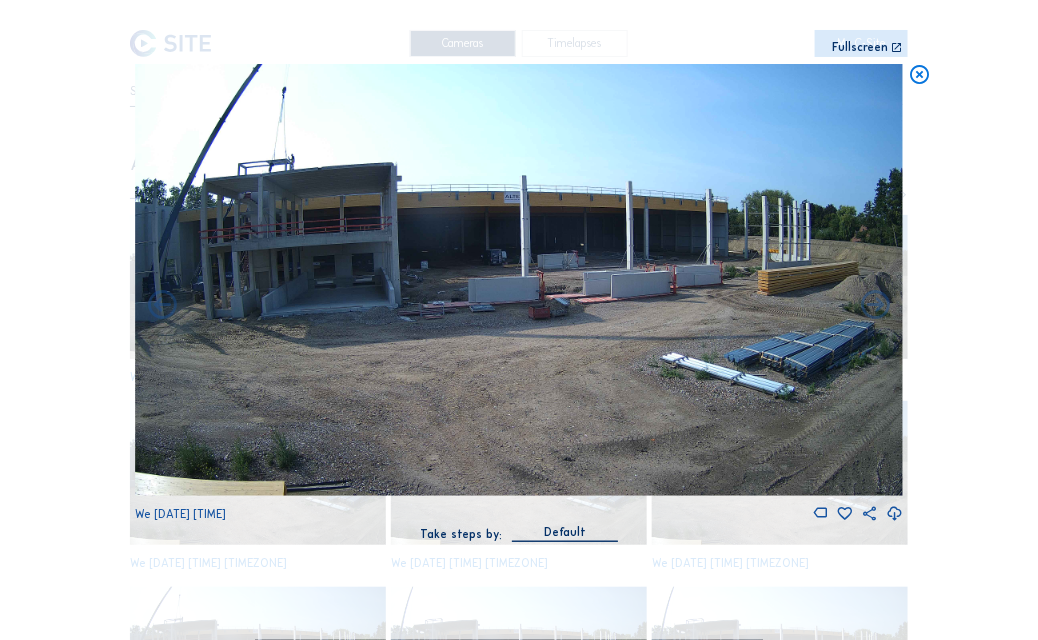click at bounding box center (163, 305) 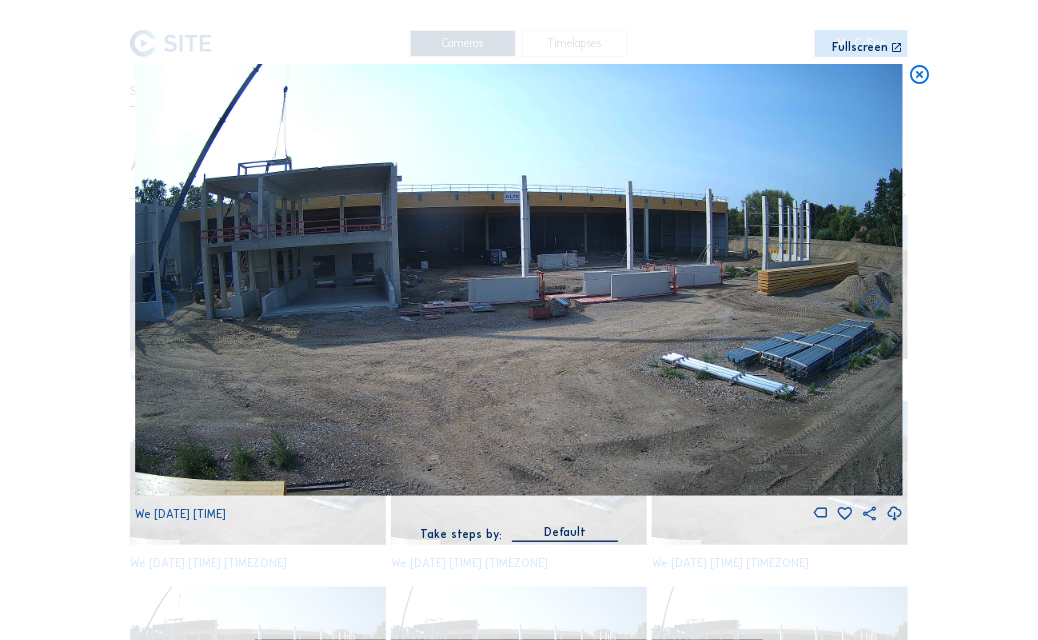 click at bounding box center (163, 305) 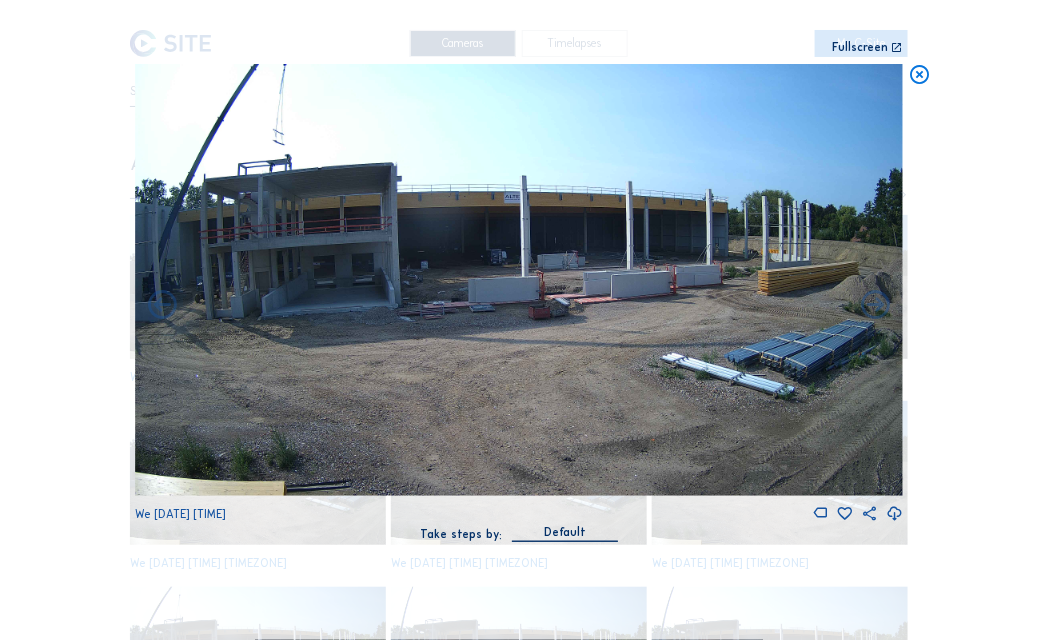 click at bounding box center (163, 305) 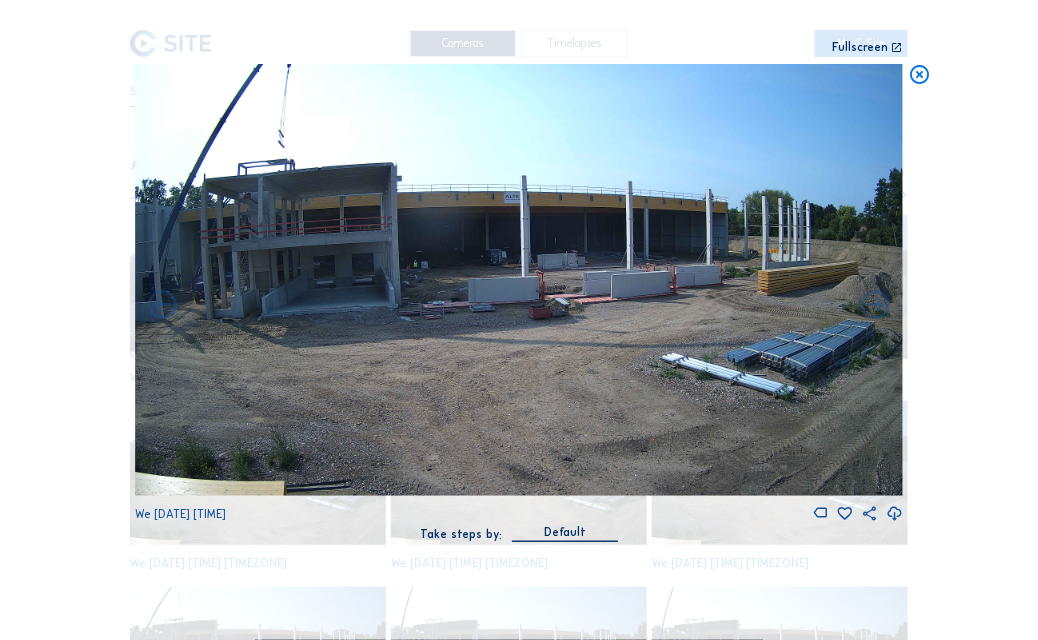 click at bounding box center (163, 305) 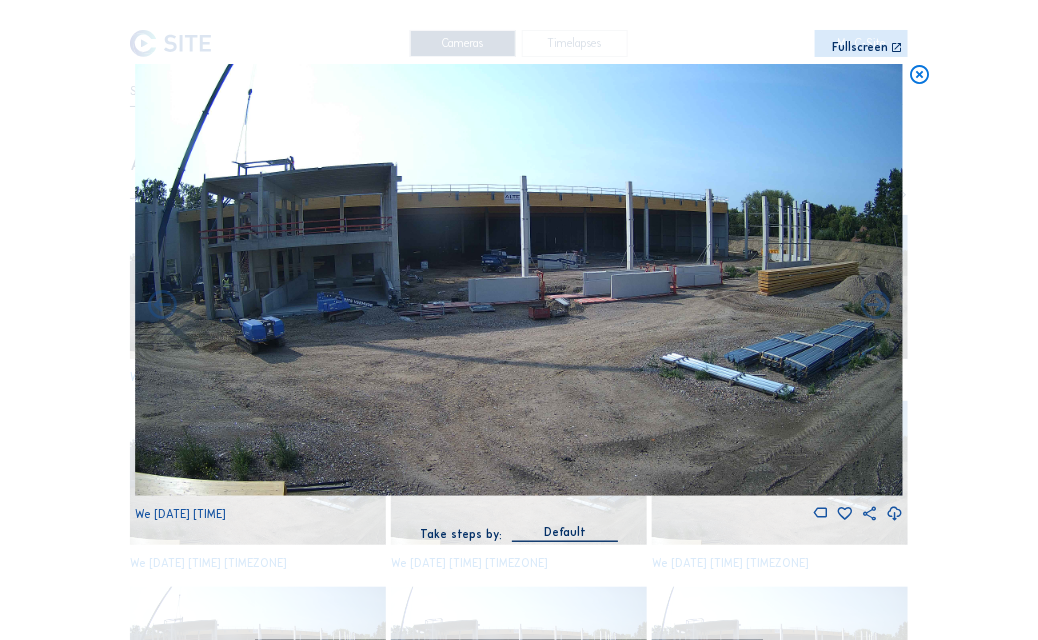 click at bounding box center (163, 305) 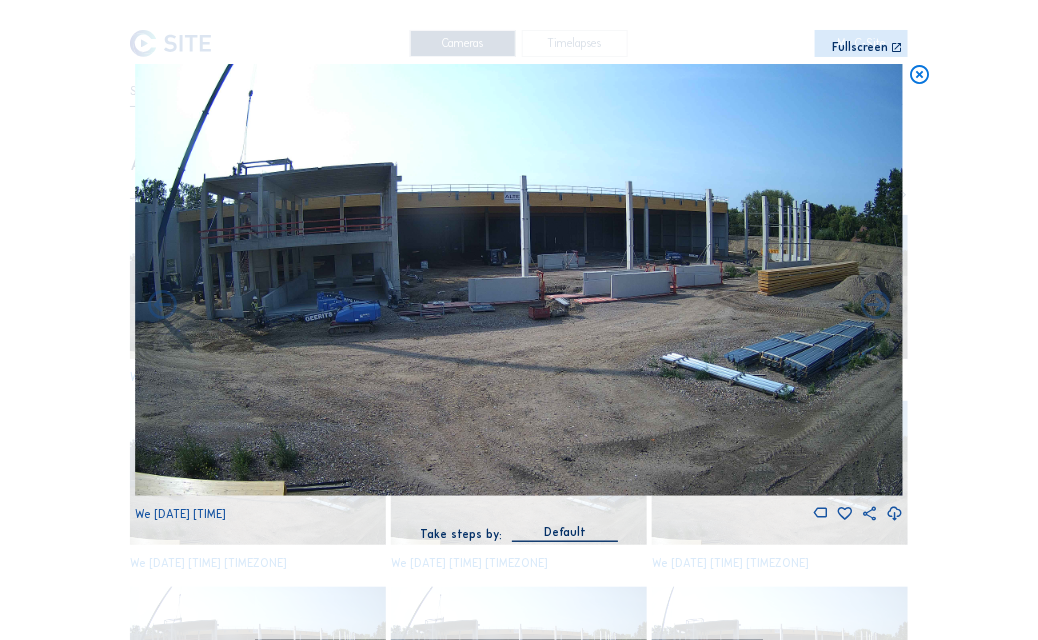 click at bounding box center [163, 305] 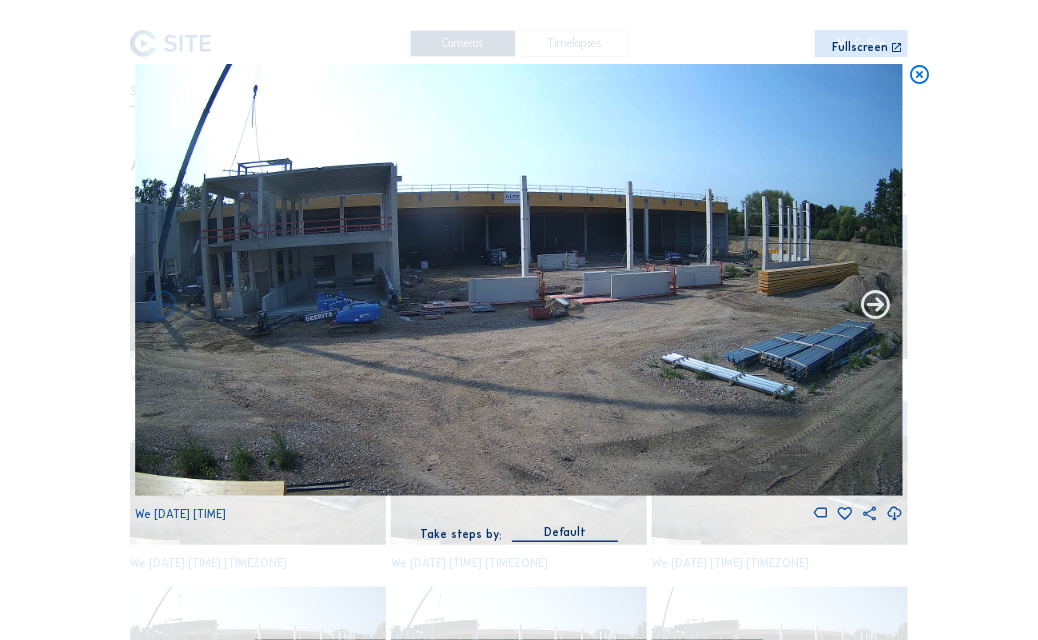 click at bounding box center (876, 305) 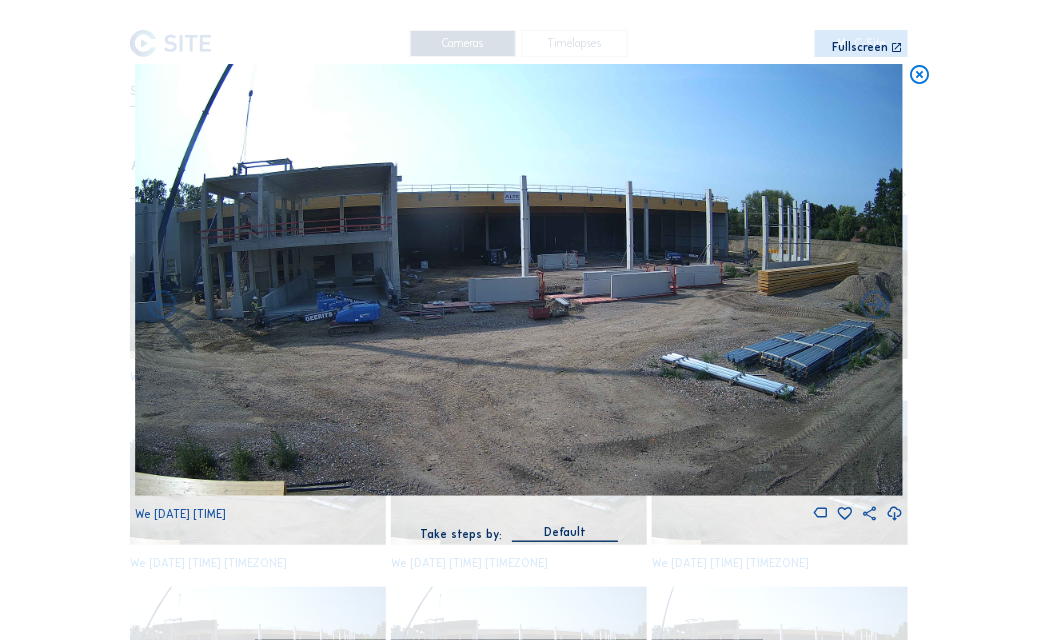 click at bounding box center [876, 305] 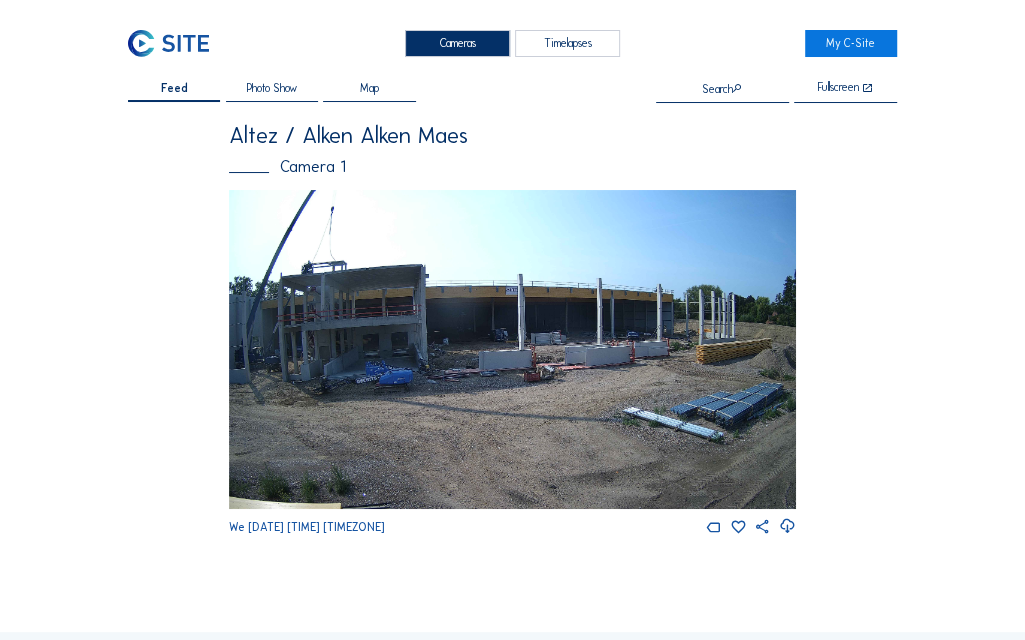 click at bounding box center (512, 349) 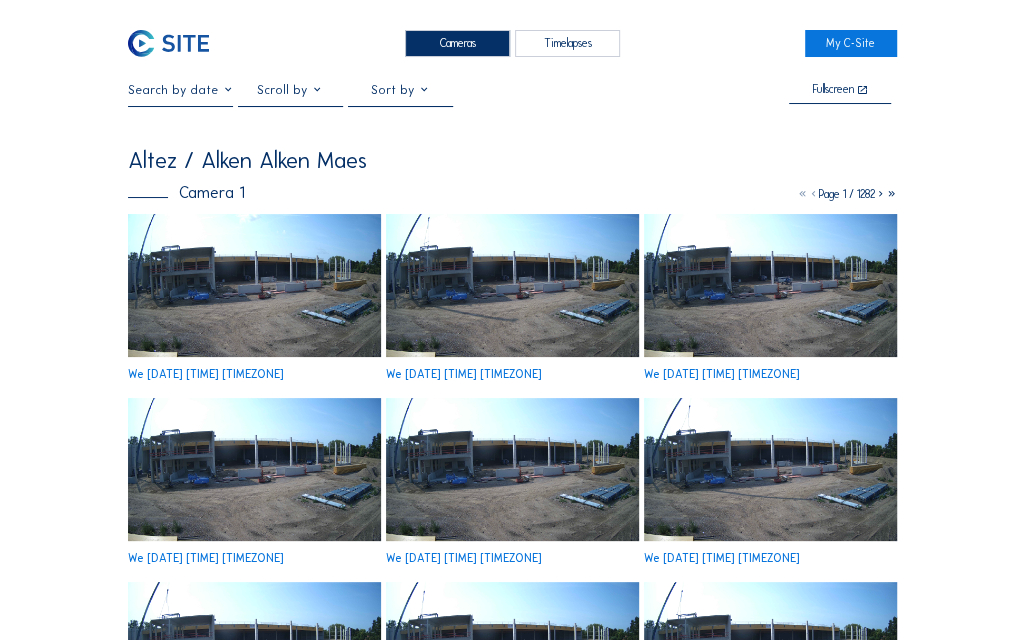 click at bounding box center [254, 285] 